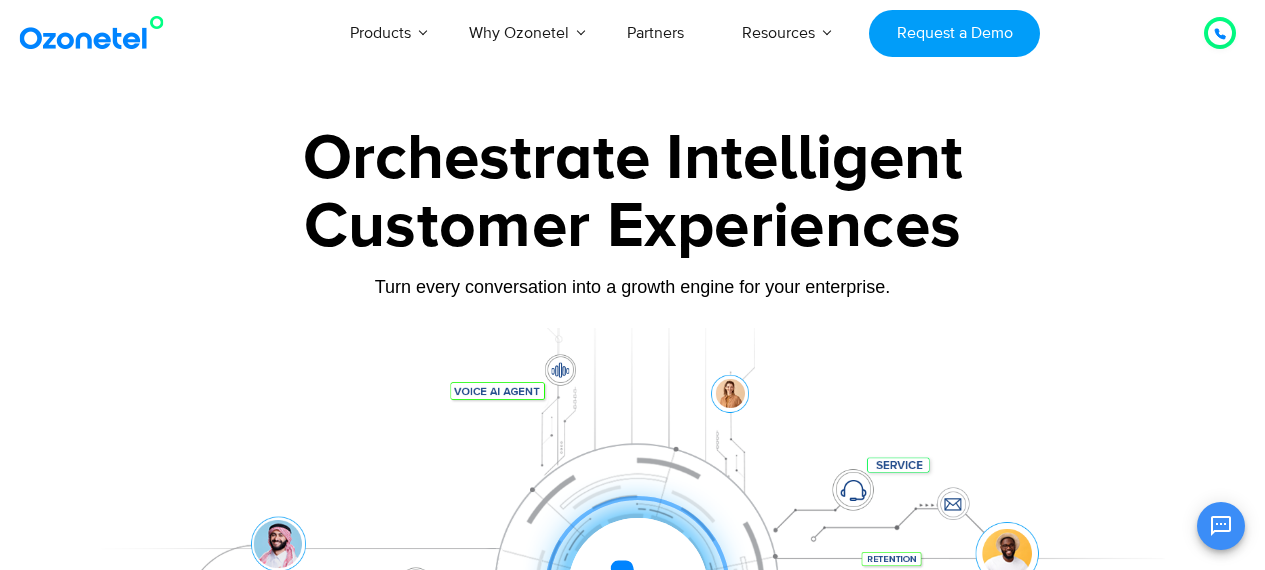 scroll, scrollTop: 0, scrollLeft: 0, axis: both 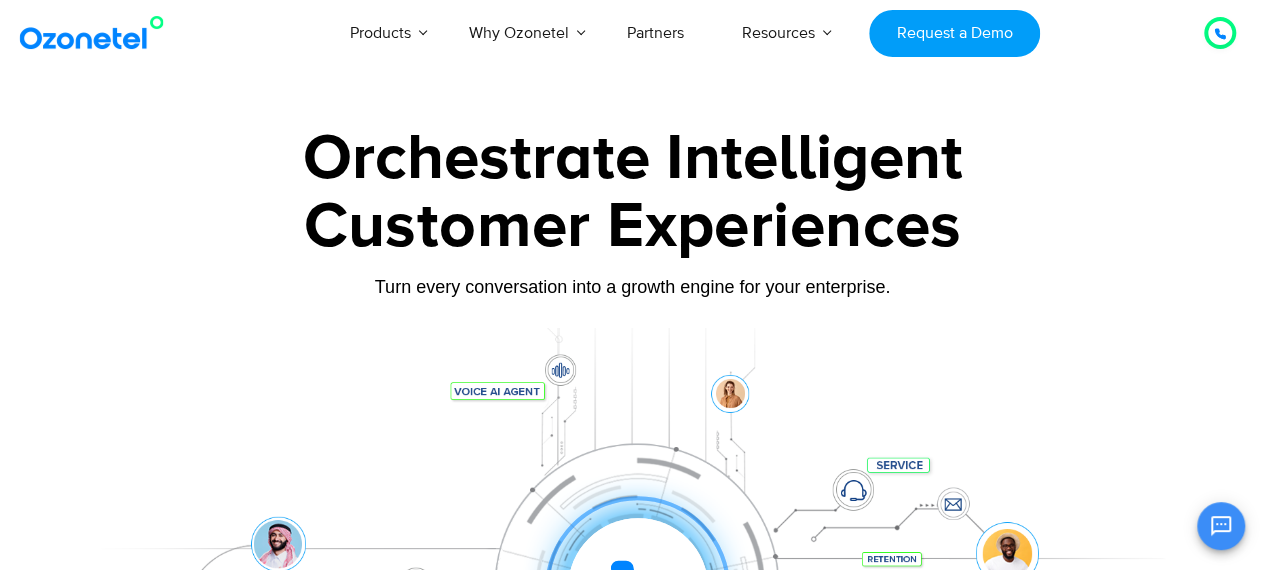 click 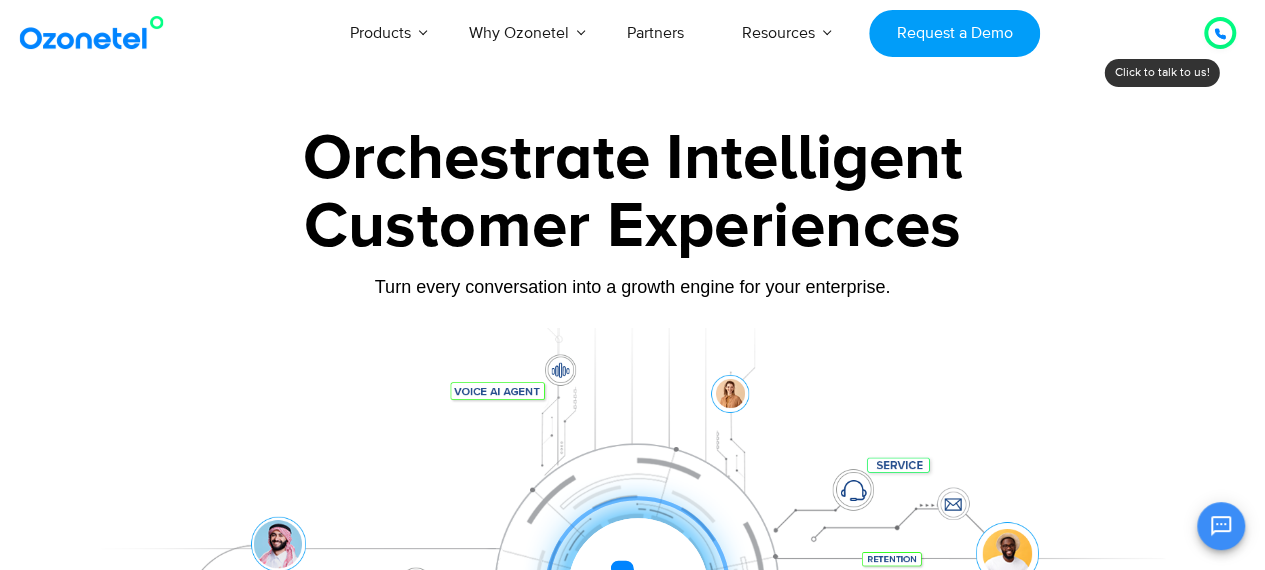click 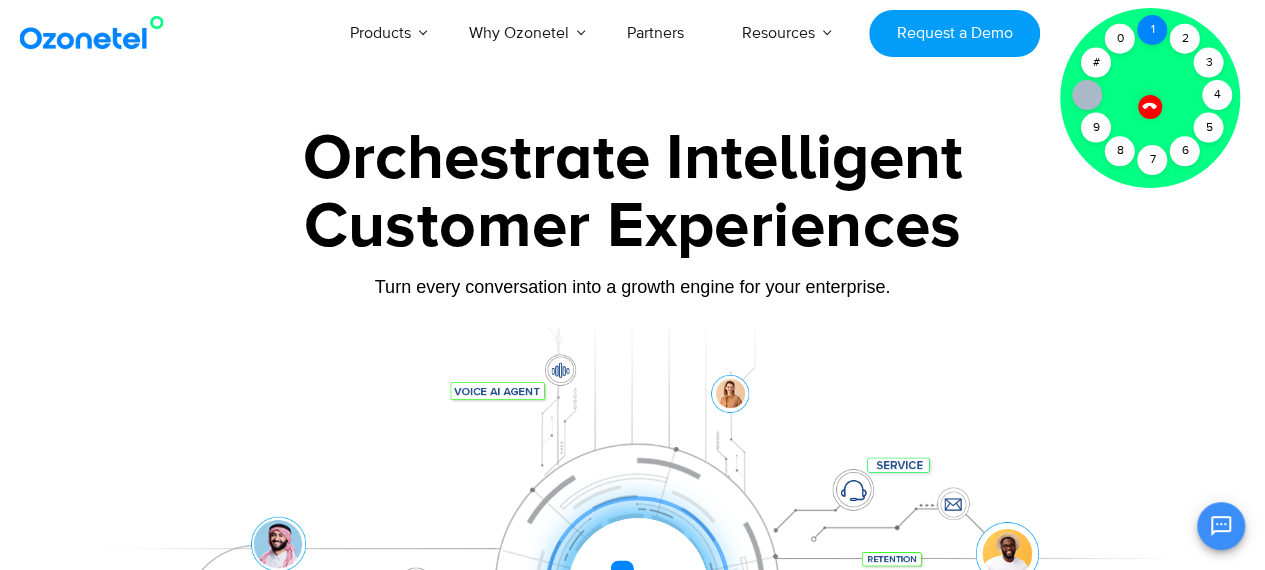 click on "1" at bounding box center [1152, 30] 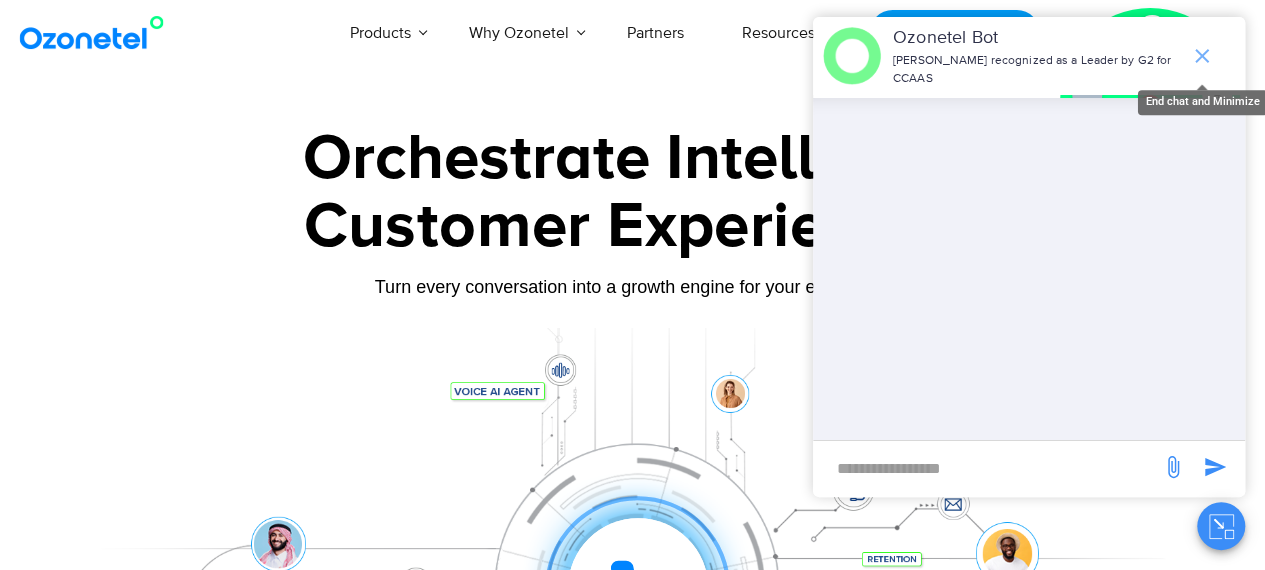 click 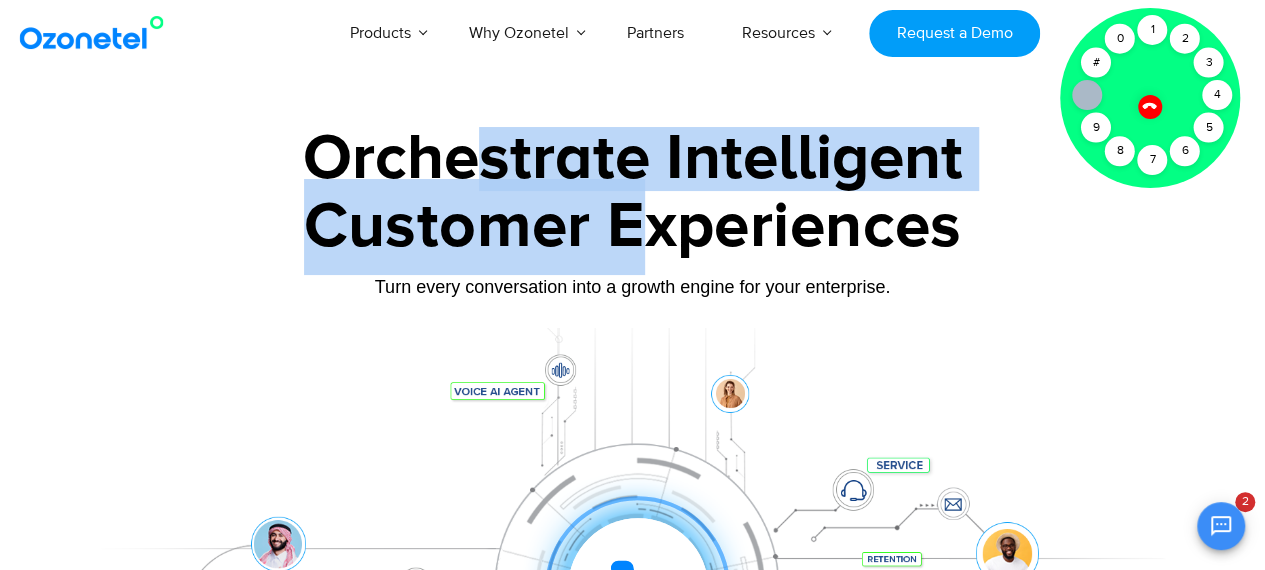 drag, startPoint x: 556, startPoint y: 180, endPoint x: 695, endPoint y: 225, distance: 146.1027 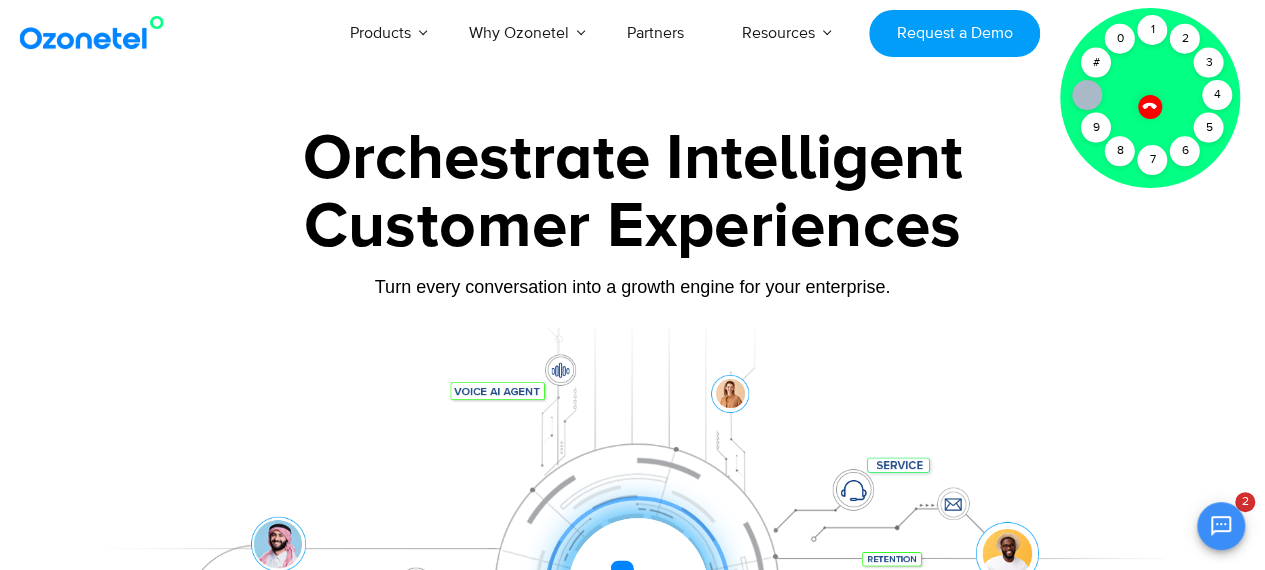 click on "Customer      Experiences" at bounding box center [633, 227] 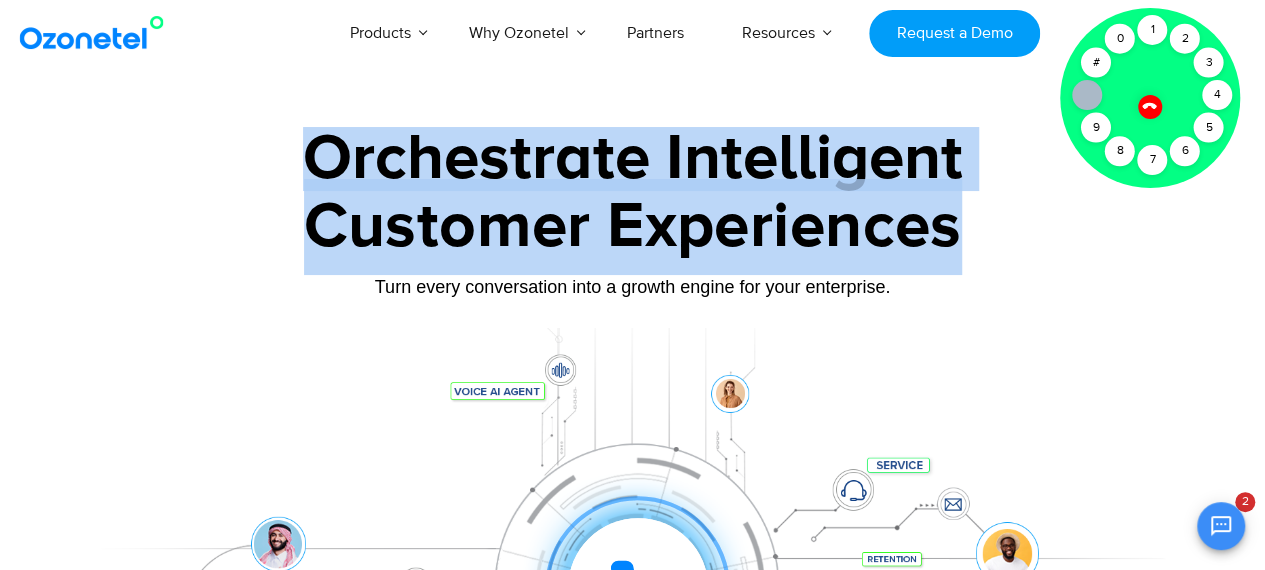 drag, startPoint x: 310, startPoint y: 157, endPoint x: 976, endPoint y: 230, distance: 669.98883 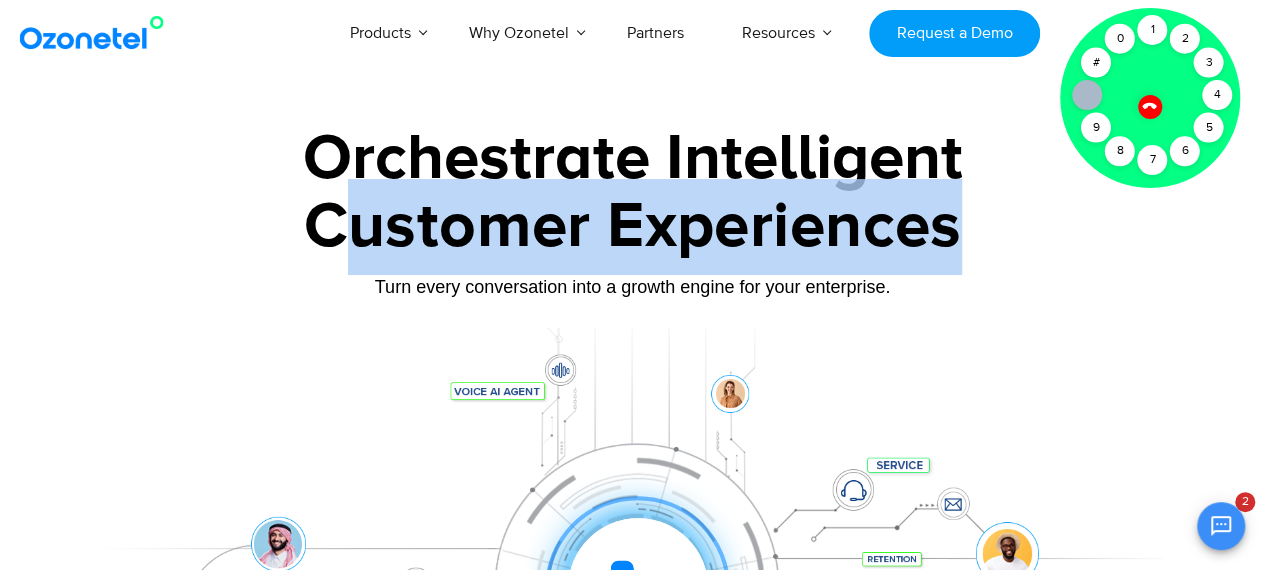 drag, startPoint x: 978, startPoint y: 236, endPoint x: 290, endPoint y: 183, distance: 690.0384 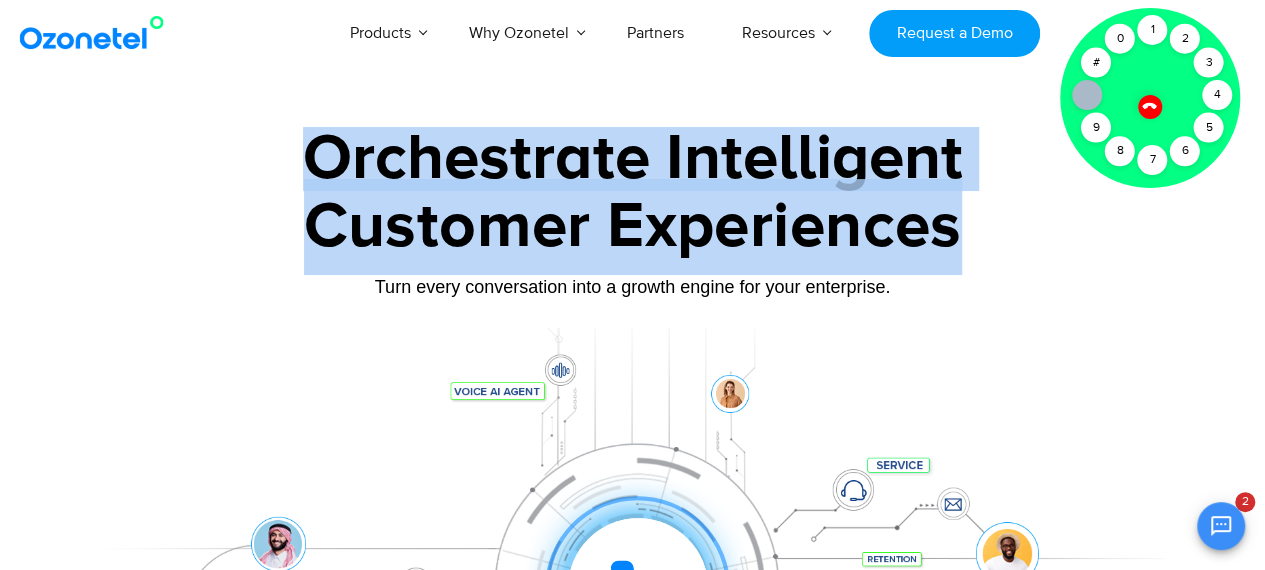 drag, startPoint x: 310, startPoint y: 155, endPoint x: 968, endPoint y: 222, distance: 661.4023 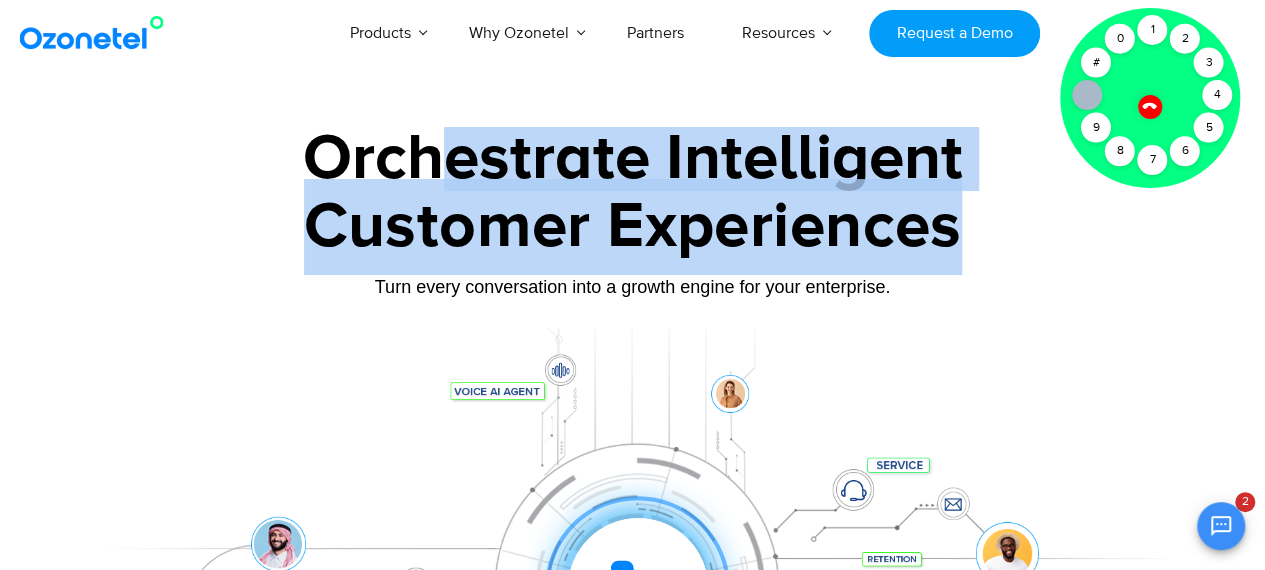drag, startPoint x: 957, startPoint y: 243, endPoint x: 392, endPoint y: 163, distance: 570.6356 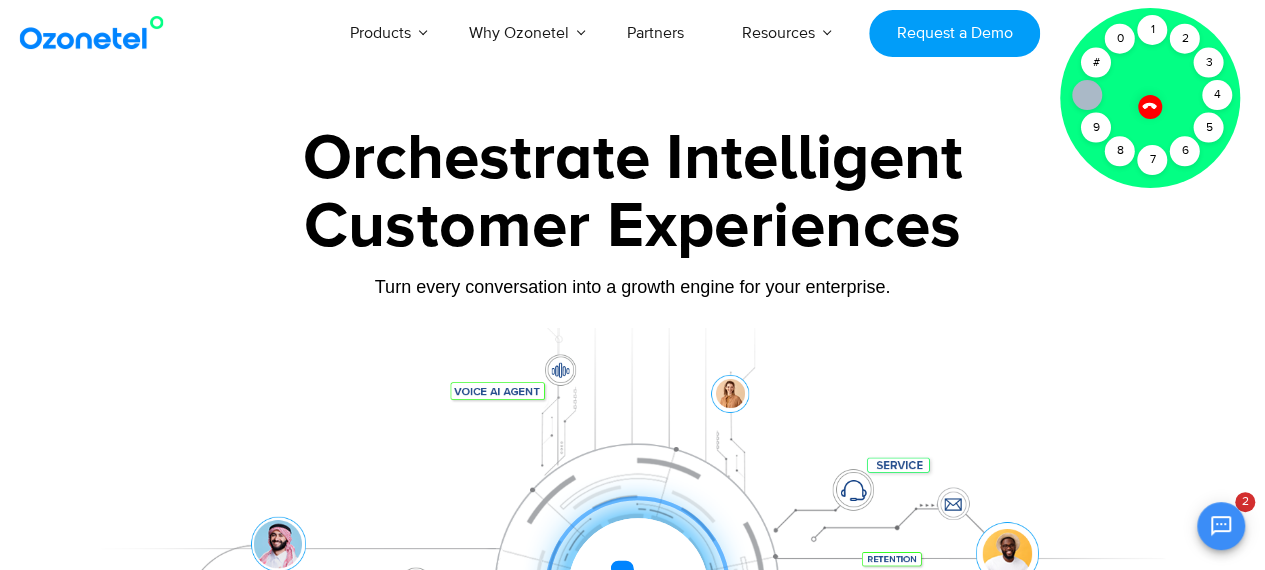 click on "Orchestrate Intelligent" at bounding box center [633, 159] 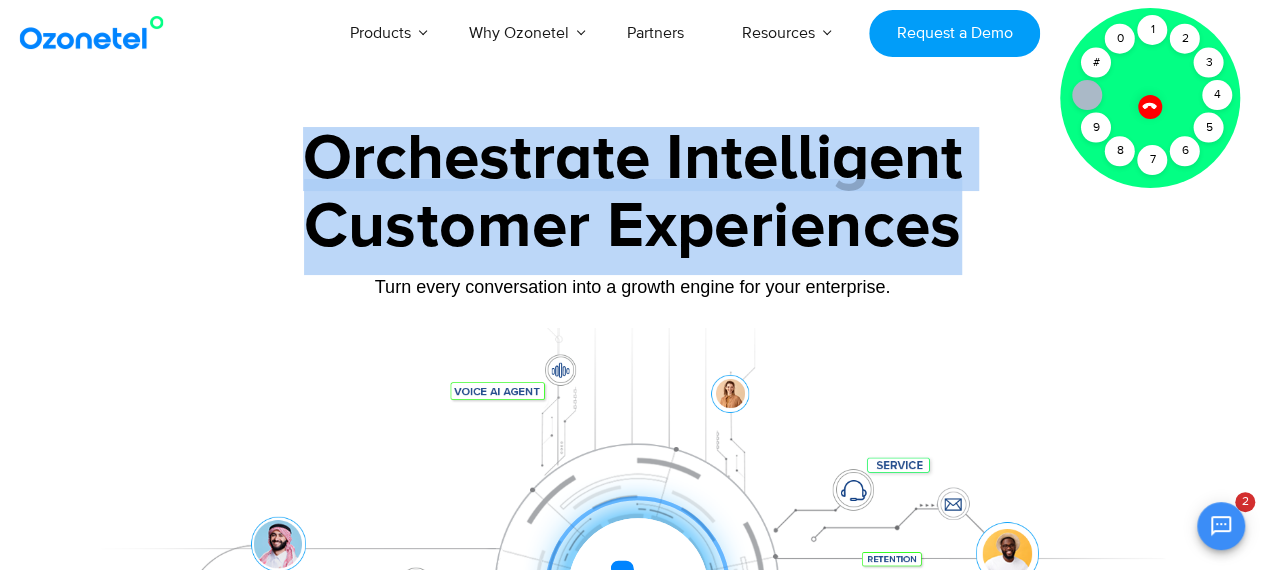 drag, startPoint x: 305, startPoint y: 159, endPoint x: 1004, endPoint y: 235, distance: 703.1195 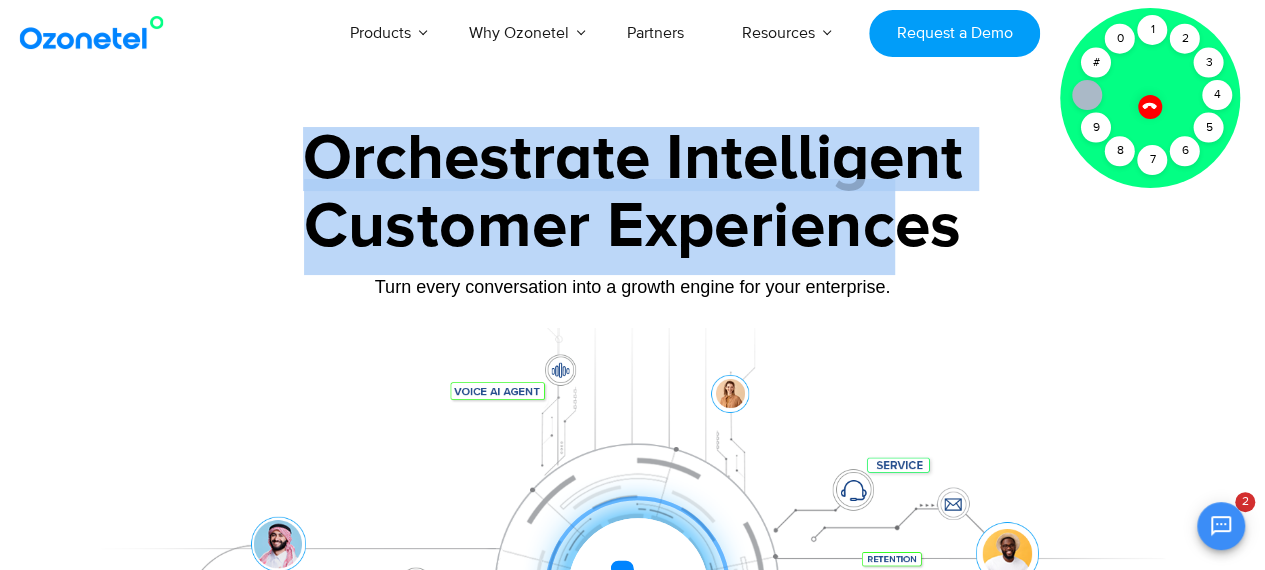 drag, startPoint x: 314, startPoint y: 156, endPoint x: 906, endPoint y: 225, distance: 596.00757 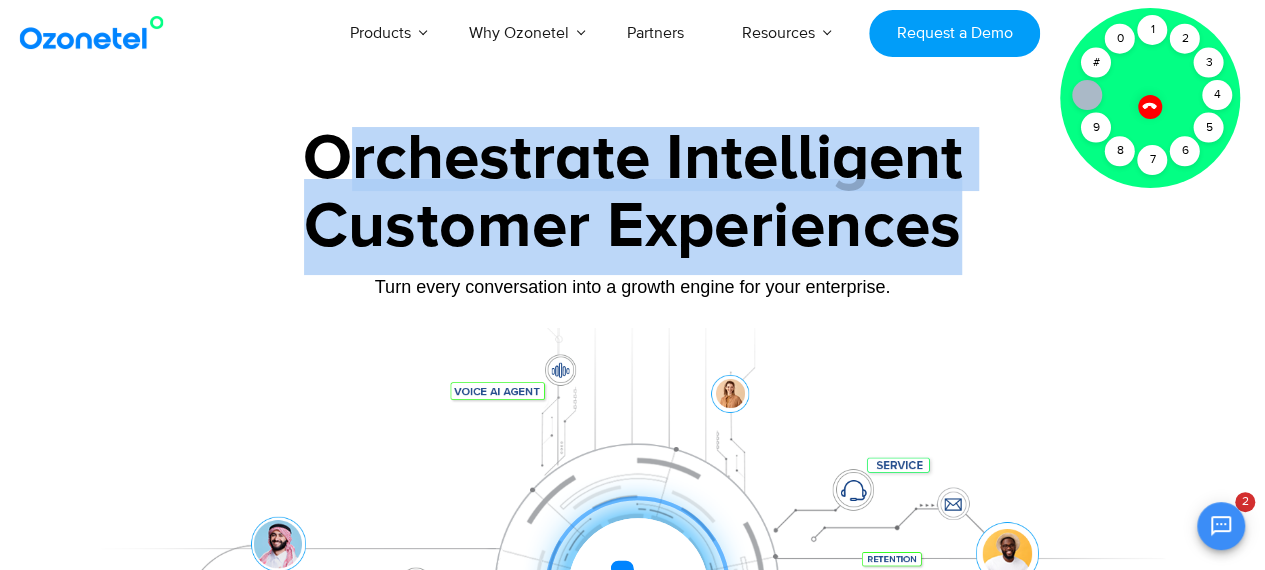 drag, startPoint x: 949, startPoint y: 233, endPoint x: 334, endPoint y: 175, distance: 617.7289 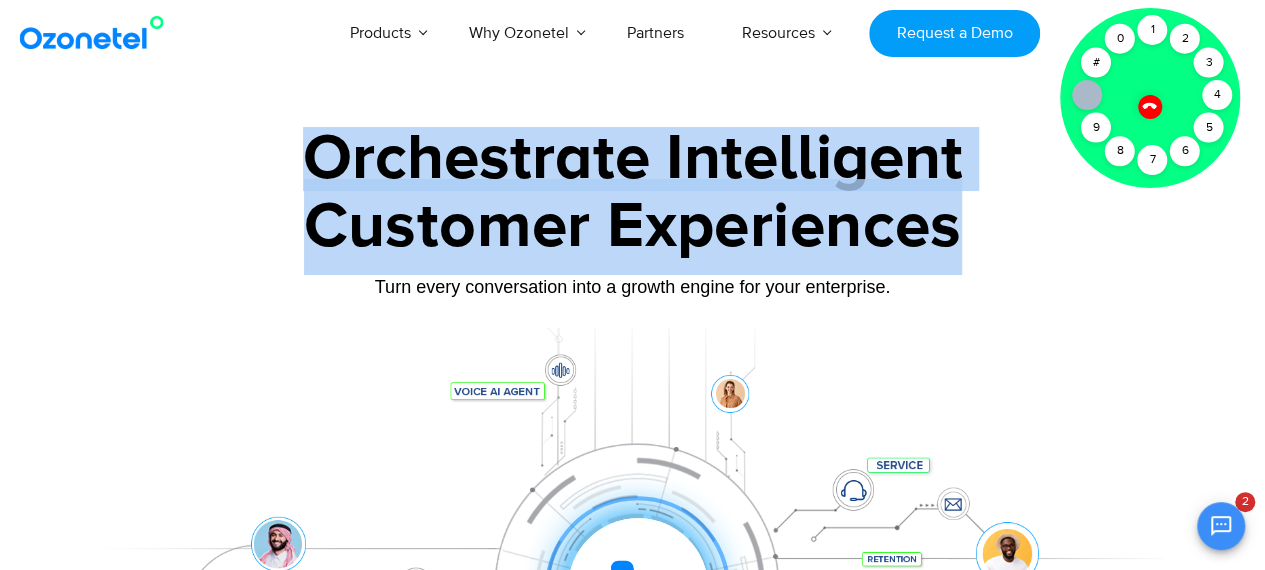 drag, startPoint x: 314, startPoint y: 151, endPoint x: 961, endPoint y: 225, distance: 651.2181 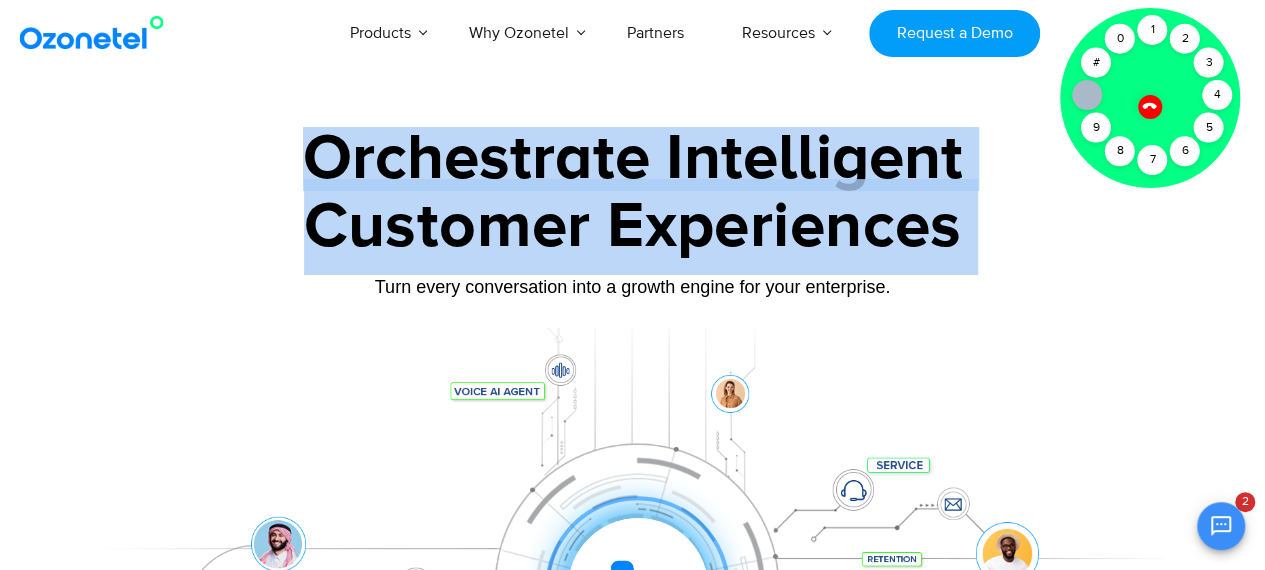 drag, startPoint x: 966, startPoint y: 238, endPoint x: 306, endPoint y: 146, distance: 666.3813 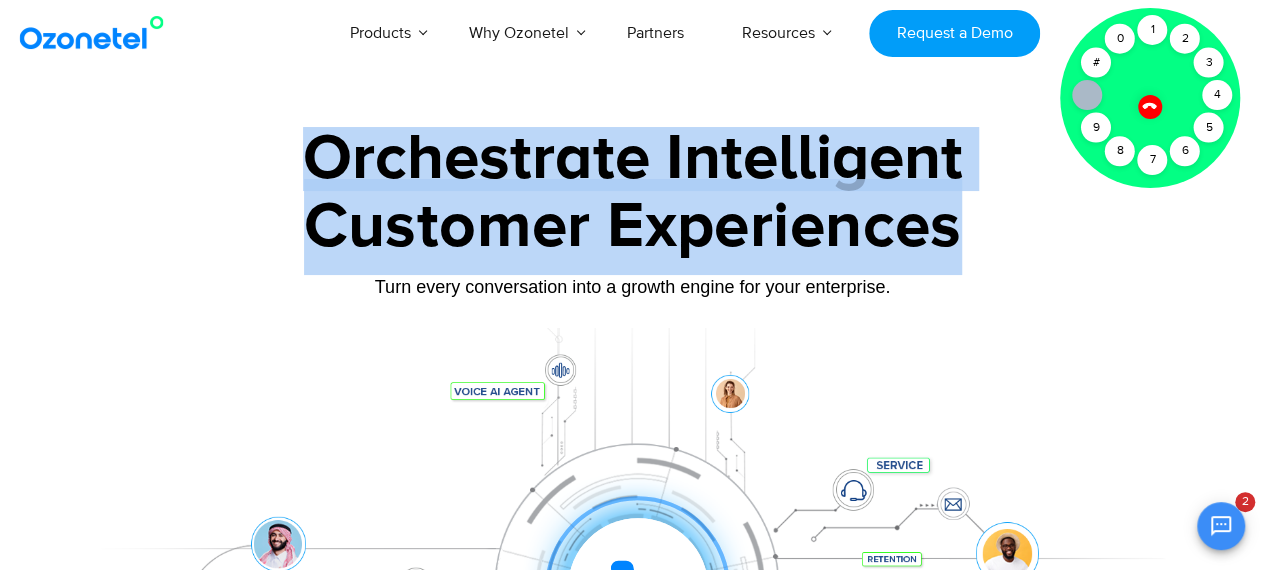 drag, startPoint x: 309, startPoint y: 159, endPoint x: 986, endPoint y: 273, distance: 686.5311 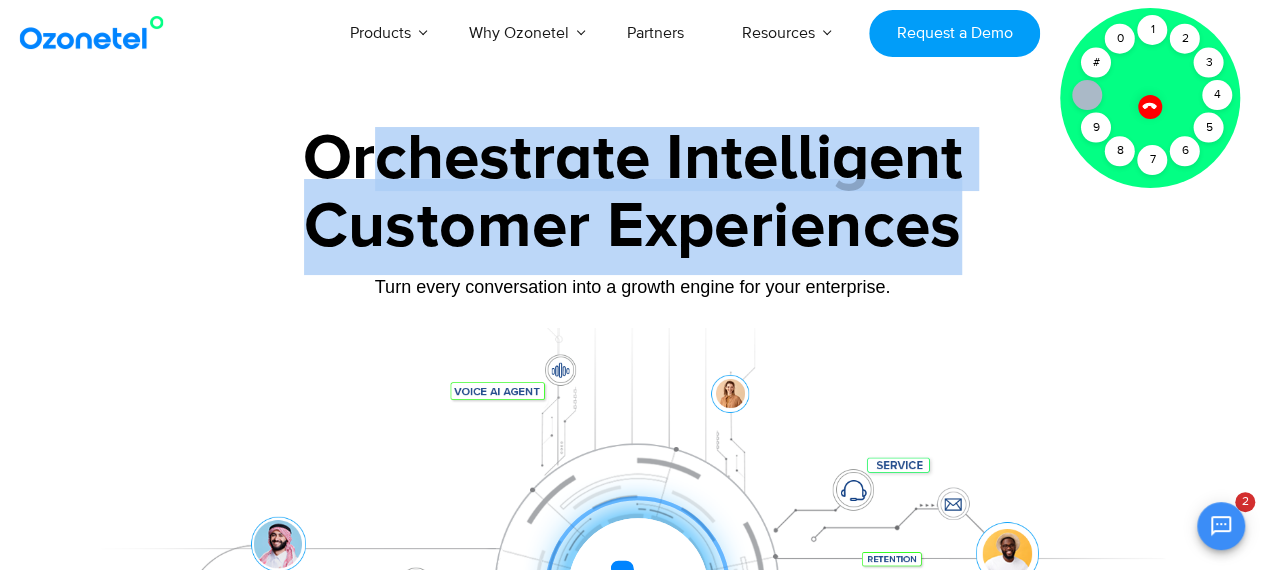 drag, startPoint x: 968, startPoint y: 239, endPoint x: 364, endPoint y: 161, distance: 609.0156 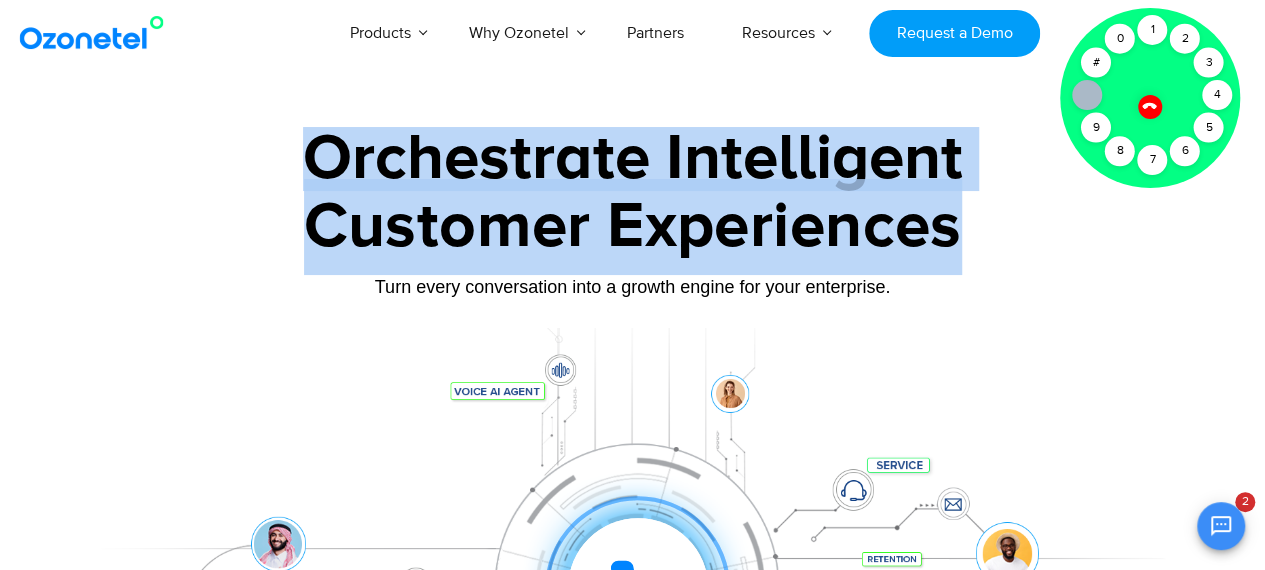drag, startPoint x: 309, startPoint y: 151, endPoint x: 953, endPoint y: 223, distance: 648.0123 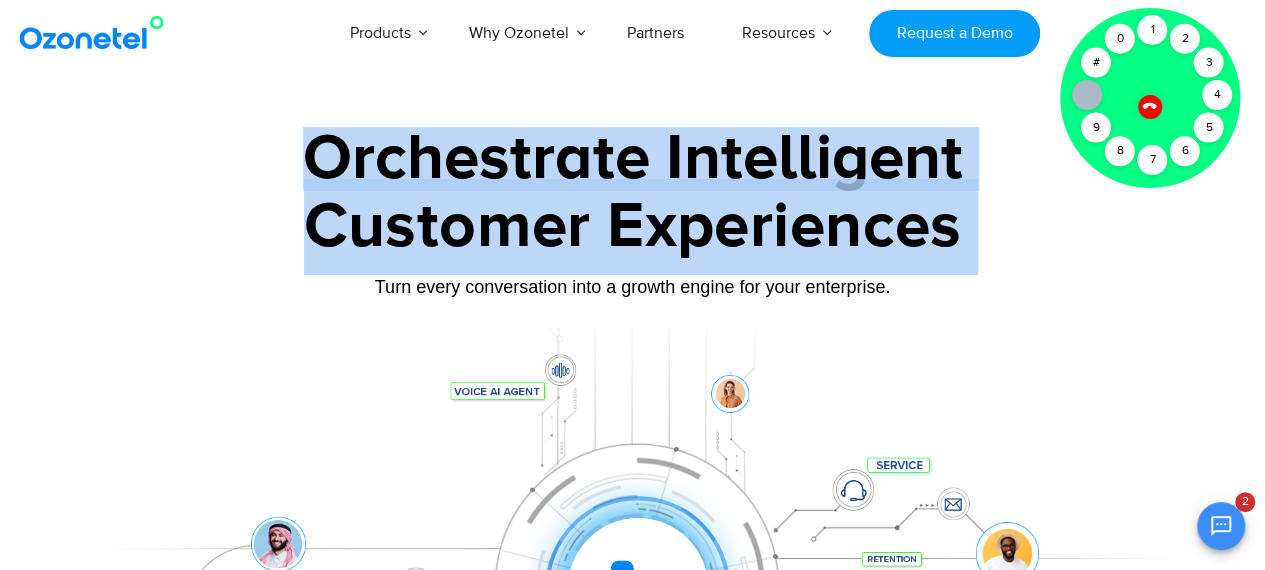 drag, startPoint x: 953, startPoint y: 228, endPoint x: 369, endPoint y: 149, distance: 589.3191 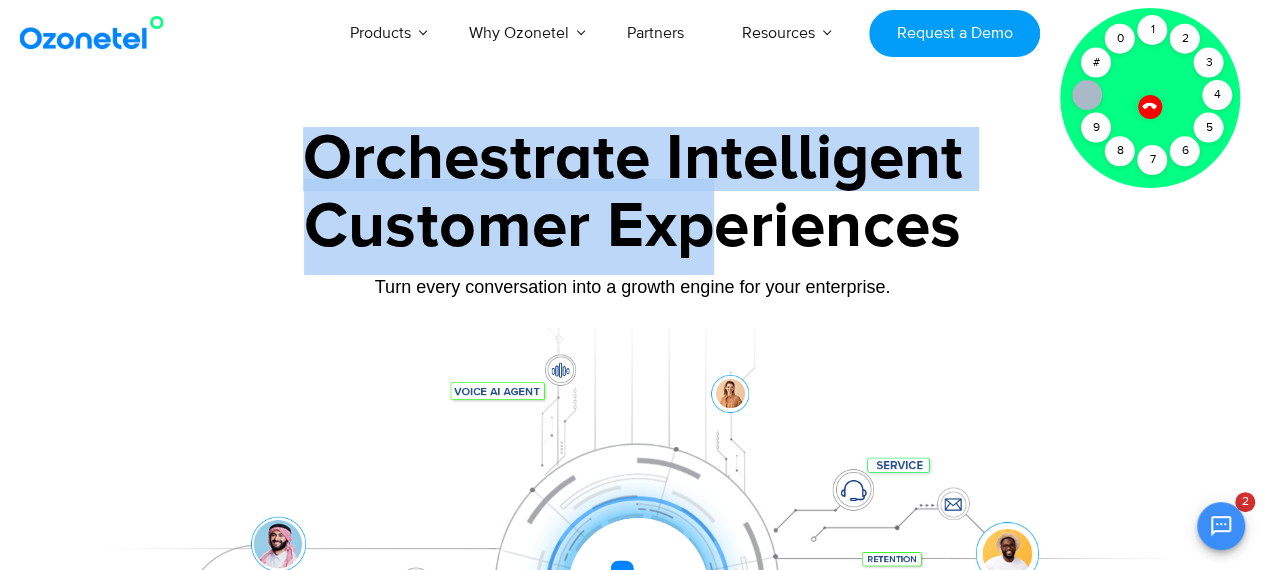 drag, startPoint x: 310, startPoint y: 162, endPoint x: 751, endPoint y: 227, distance: 445.76453 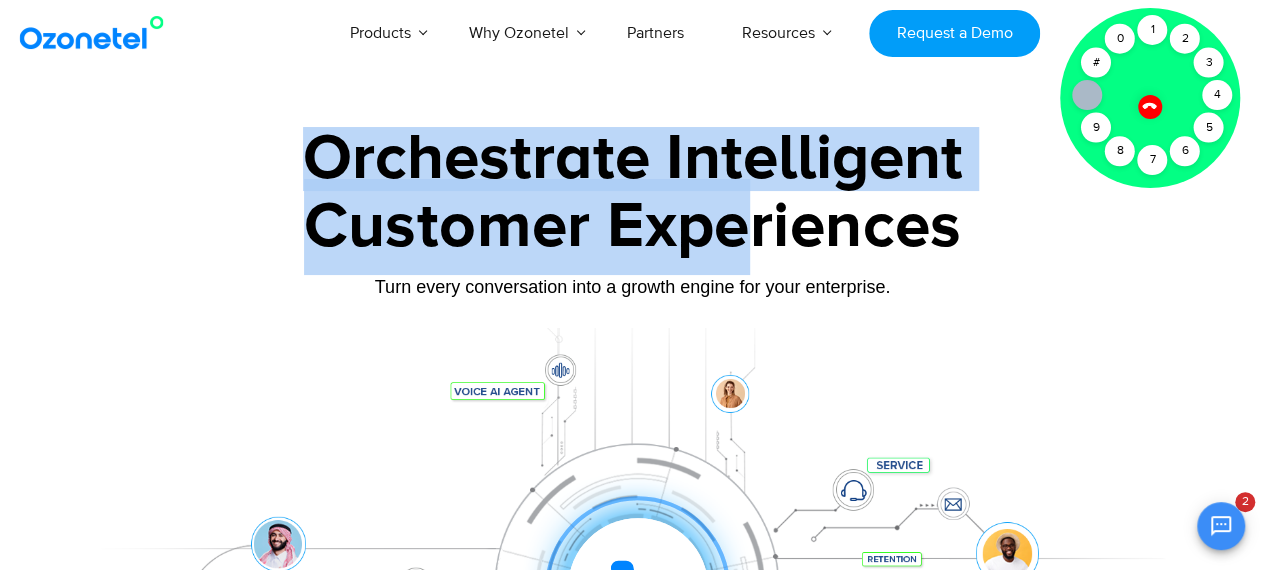 click on "Customer      Experiences" at bounding box center (633, 227) 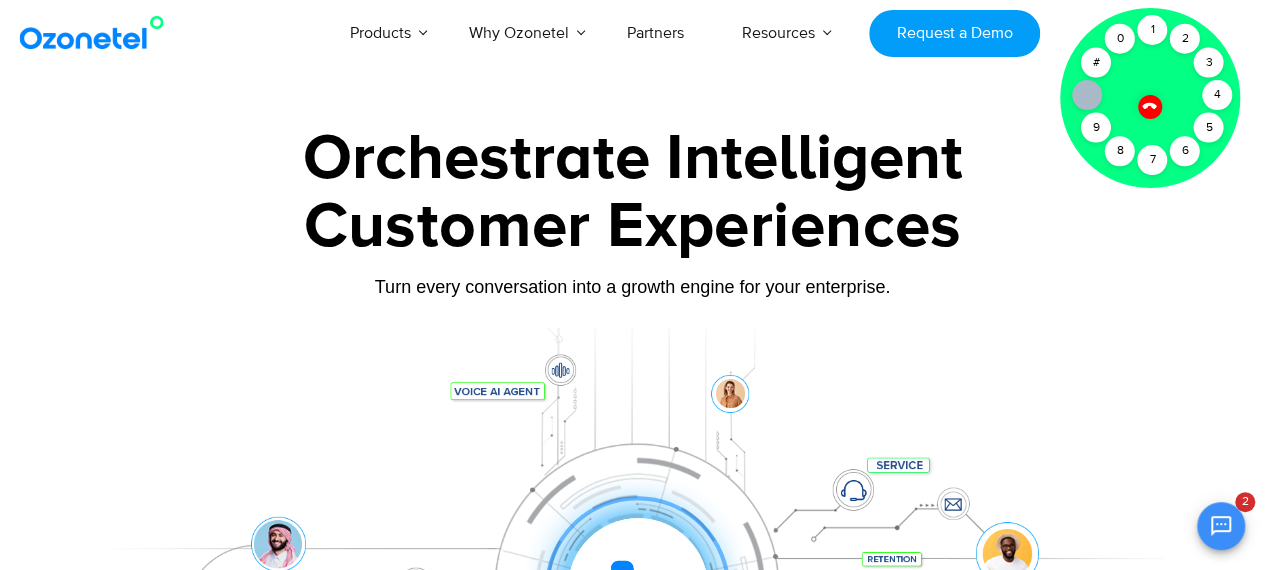 click at bounding box center (1150, 98) 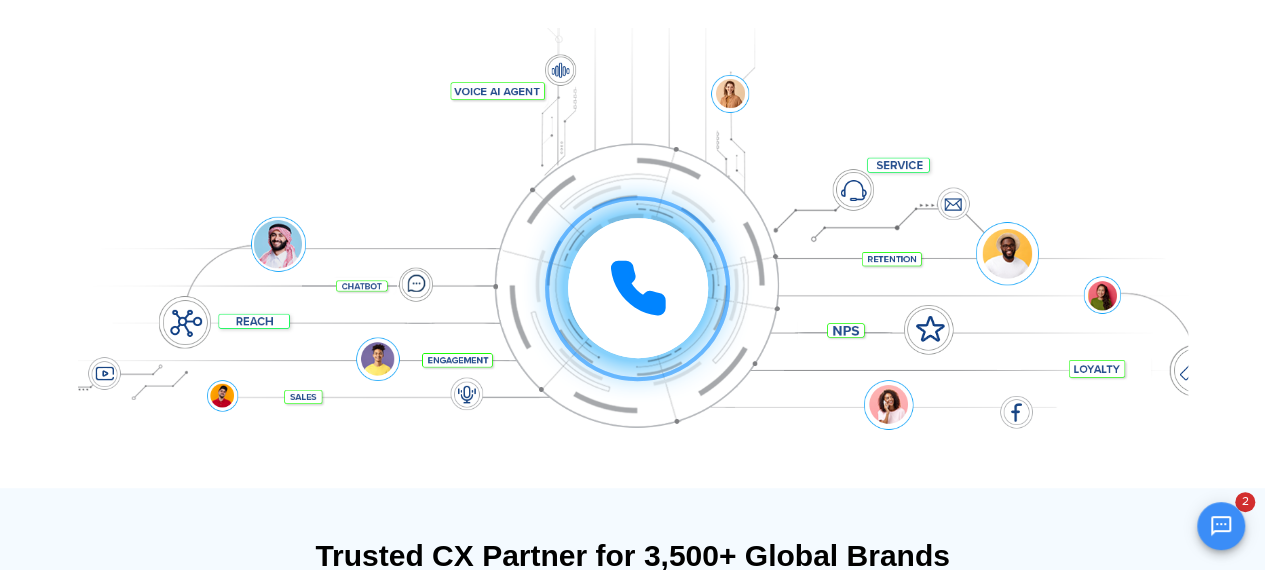 scroll, scrollTop: 0, scrollLeft: 0, axis: both 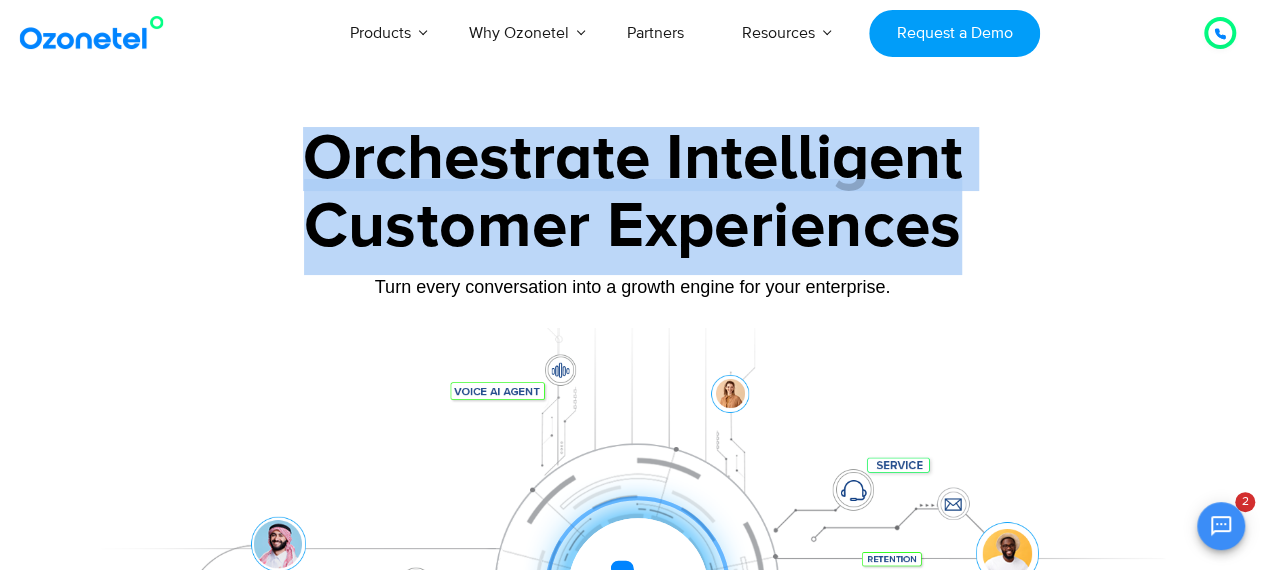 drag, startPoint x: 310, startPoint y: 163, endPoint x: 1010, endPoint y: 221, distance: 702.39874 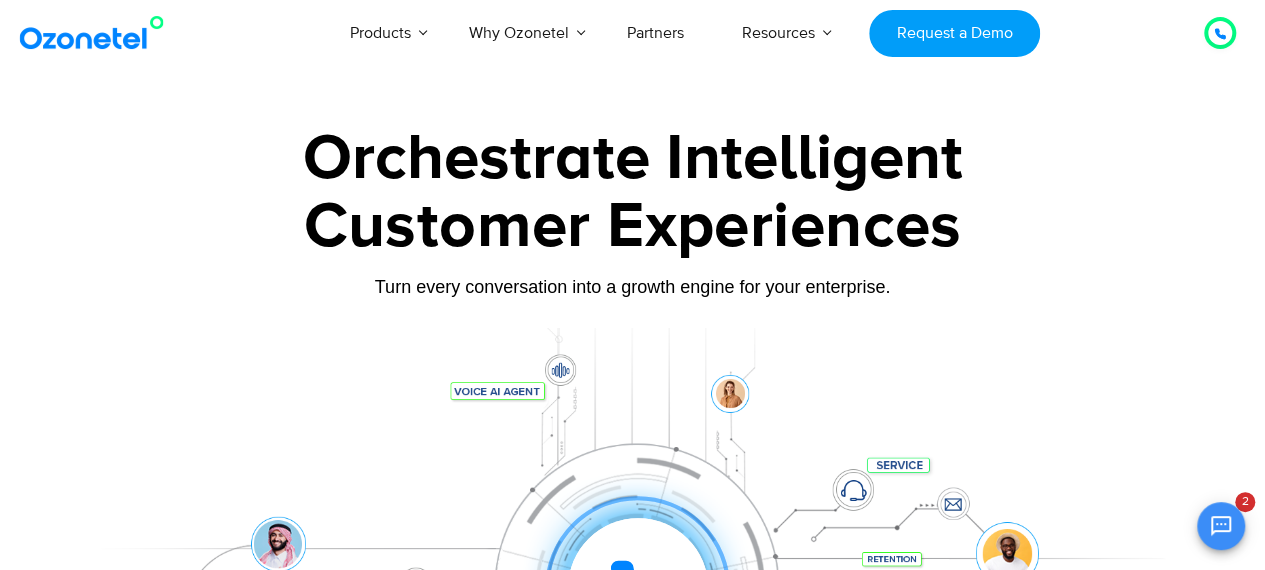 click on "Customer      Experiences" at bounding box center (633, 227) 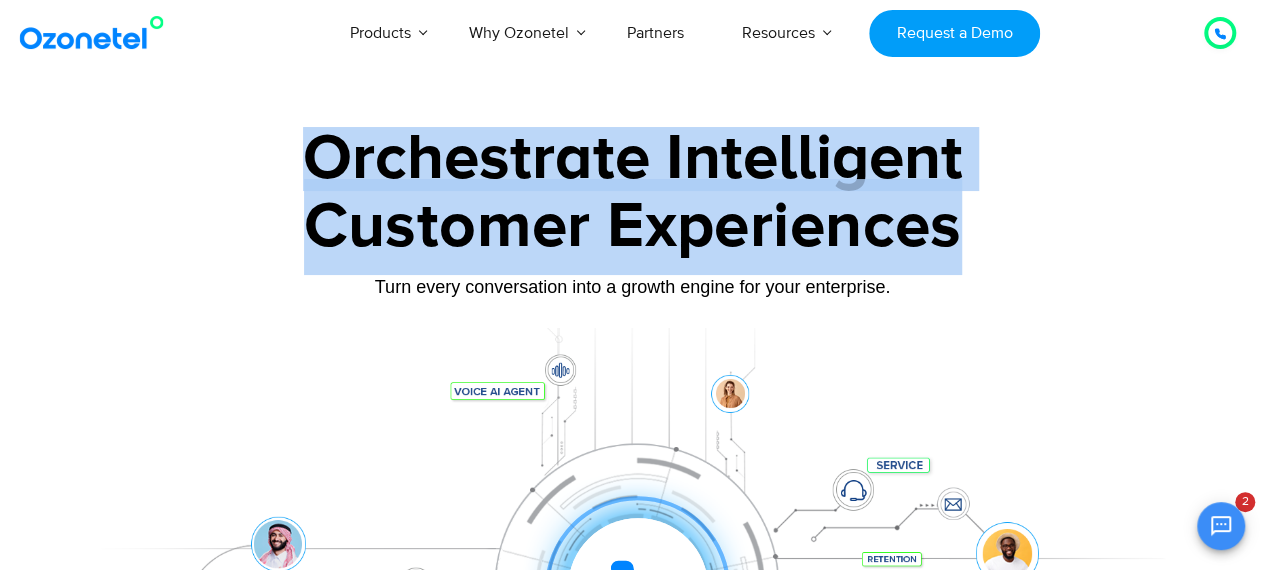 drag, startPoint x: 959, startPoint y: 237, endPoint x: 314, endPoint y: 154, distance: 650.31836 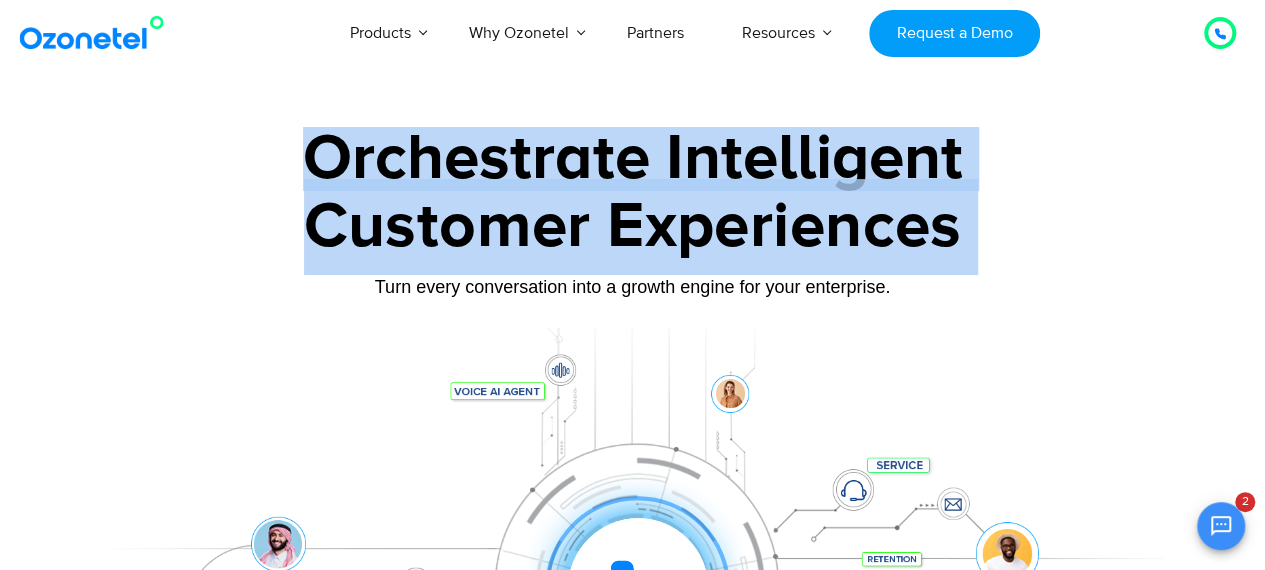 drag, startPoint x: 958, startPoint y: 245, endPoint x: 324, endPoint y: 161, distance: 639.54047 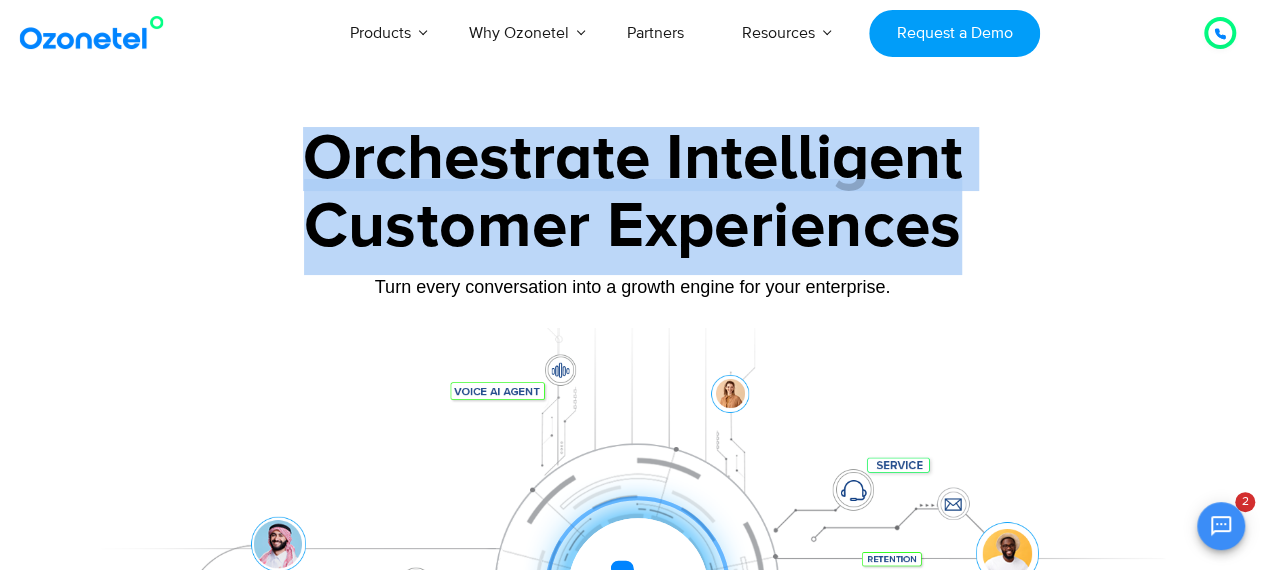 drag, startPoint x: 313, startPoint y: 159, endPoint x: 989, endPoint y: 202, distance: 677.3662 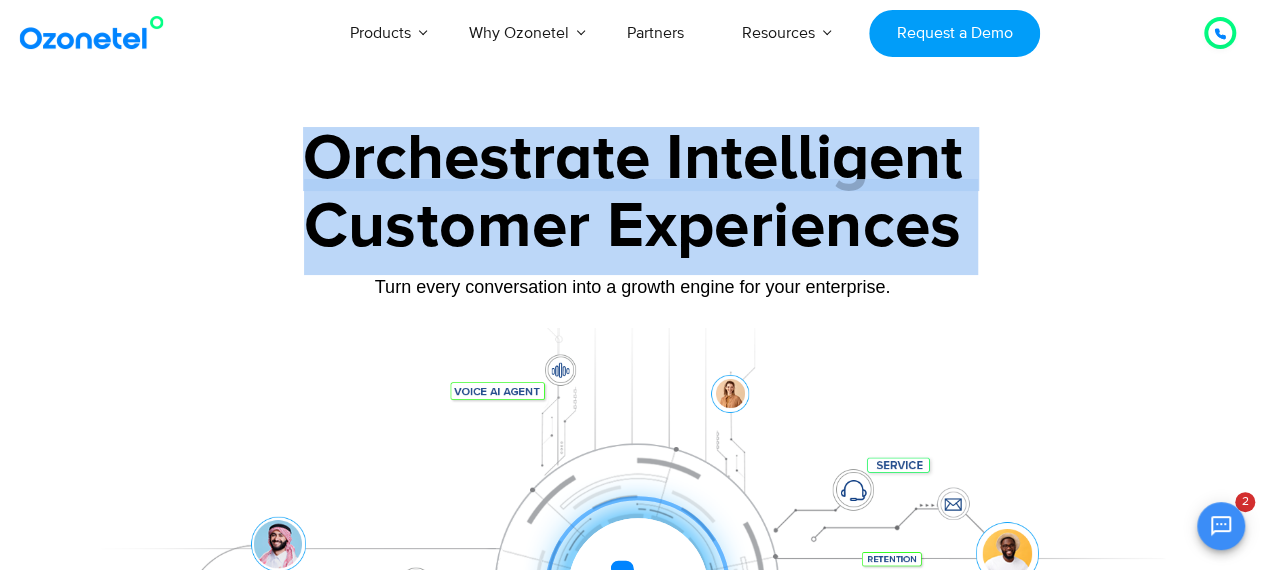 drag, startPoint x: 959, startPoint y: 221, endPoint x: 340, endPoint y: 161, distance: 621.9011 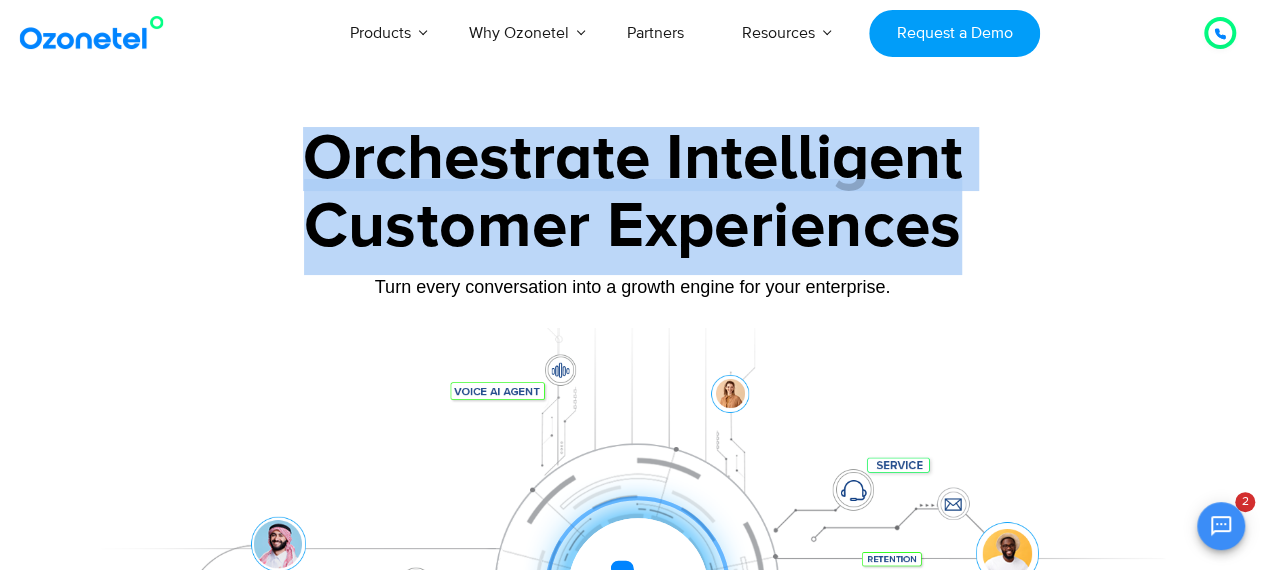 drag, startPoint x: 313, startPoint y: 151, endPoint x: 976, endPoint y: 215, distance: 666.08185 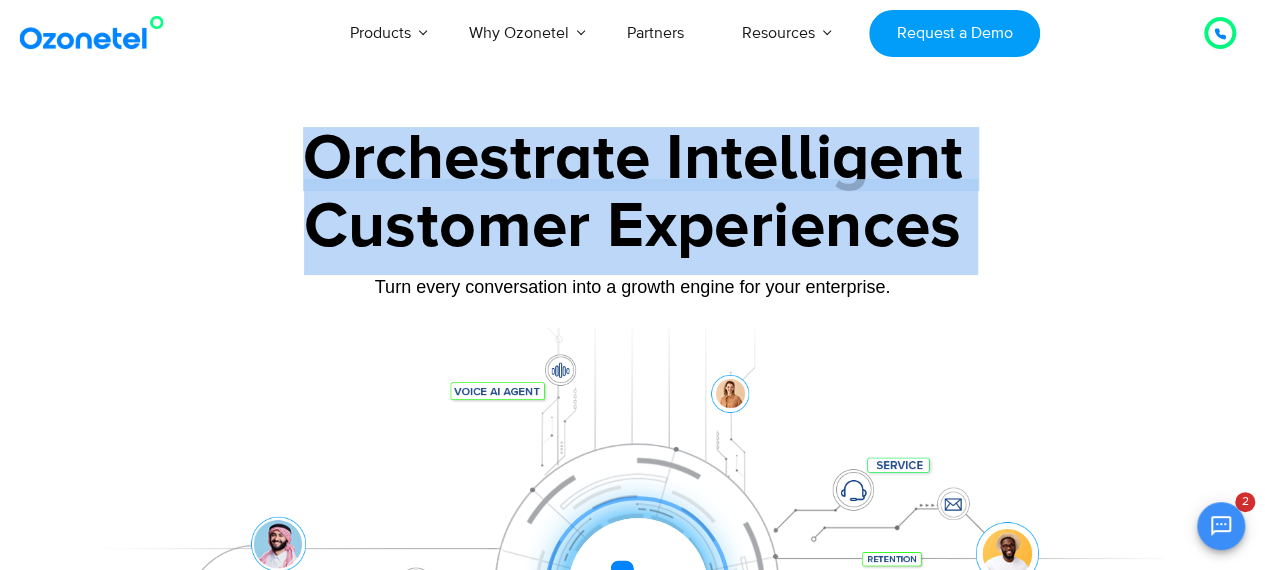 drag, startPoint x: 974, startPoint y: 225, endPoint x: 354, endPoint y: 170, distance: 622.43475 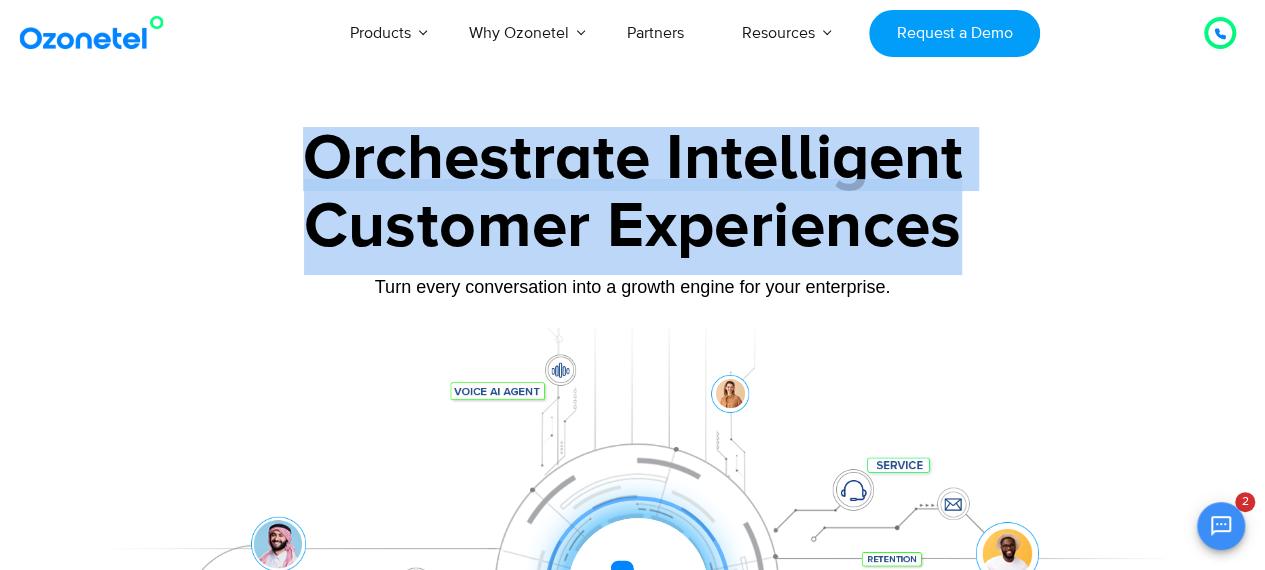 drag, startPoint x: 301, startPoint y: 147, endPoint x: 962, endPoint y: 223, distance: 665.3548 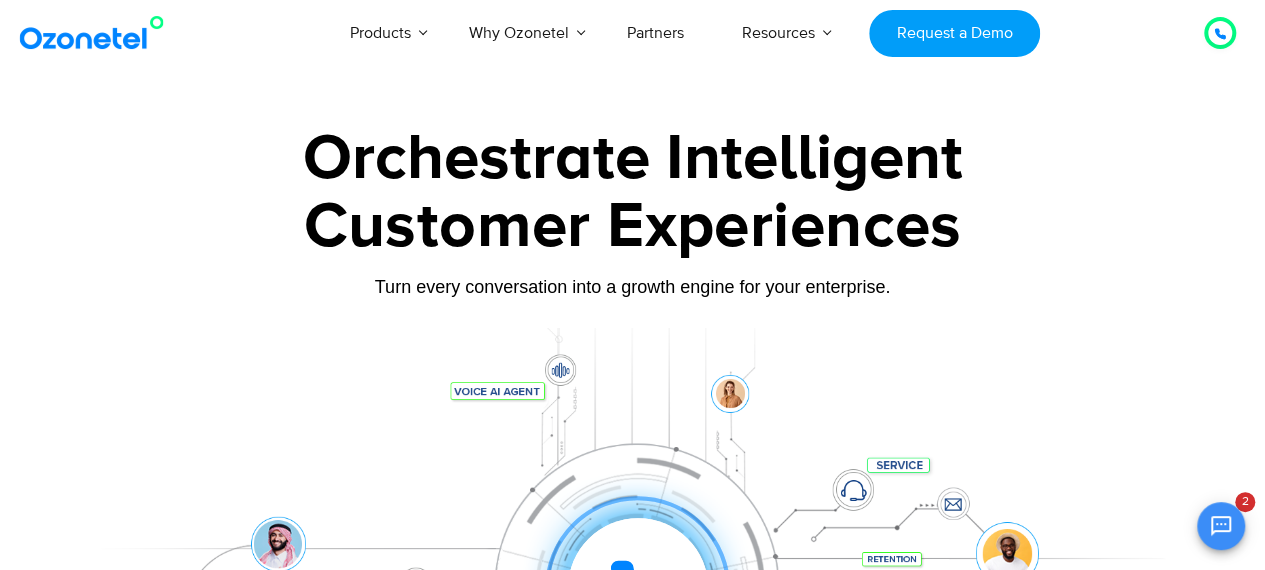 click on "[GEOGRAPHIC_DATA] : +1-408-440-54451-408-440-5445
[GEOGRAPHIC_DATA] : [PHONE_NUMBER]
Click to talk to us!
Call ended
[PHONE_NUMBER]
Products
AI & CX
Voice AI Agents
Agent Assist
Voice of Customer" at bounding box center (632, 5740) 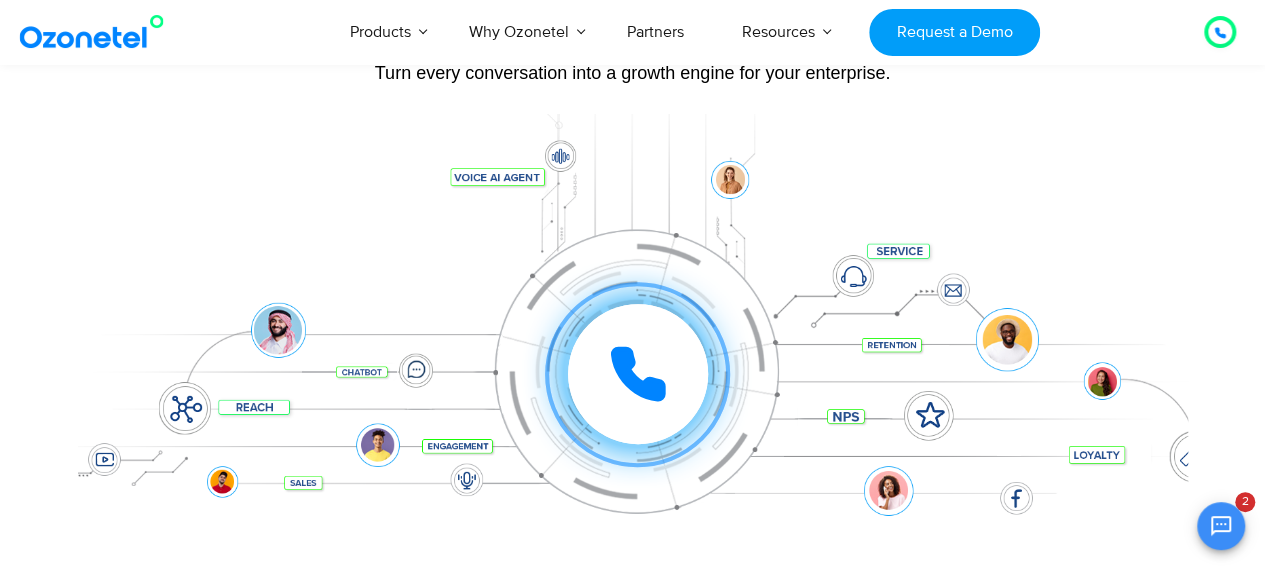 scroll, scrollTop: 0, scrollLeft: 0, axis: both 